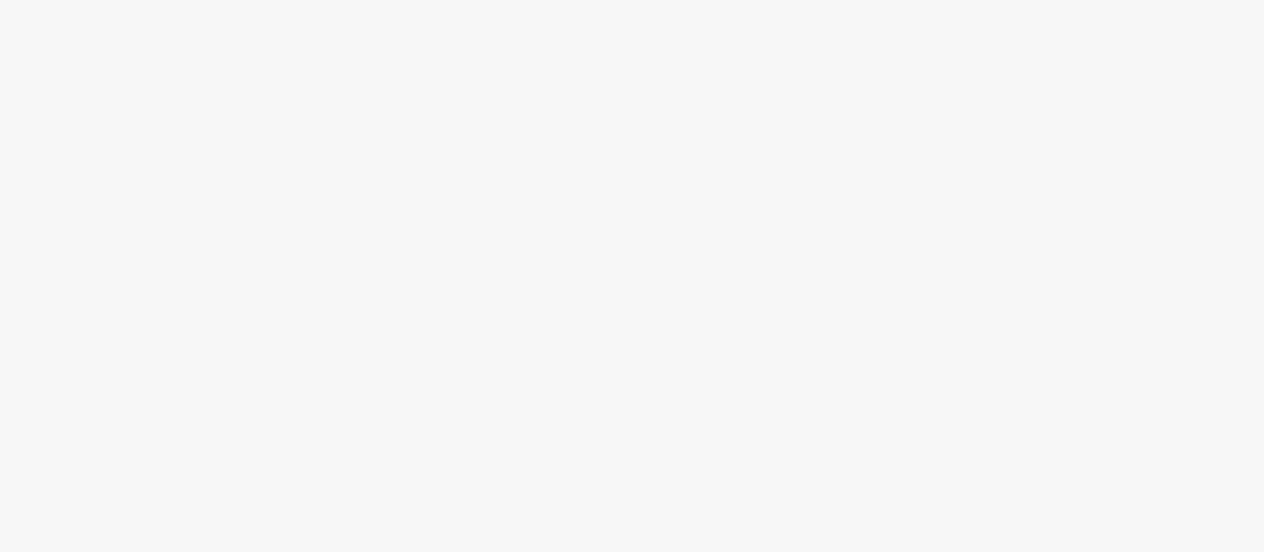 scroll, scrollTop: 0, scrollLeft: 0, axis: both 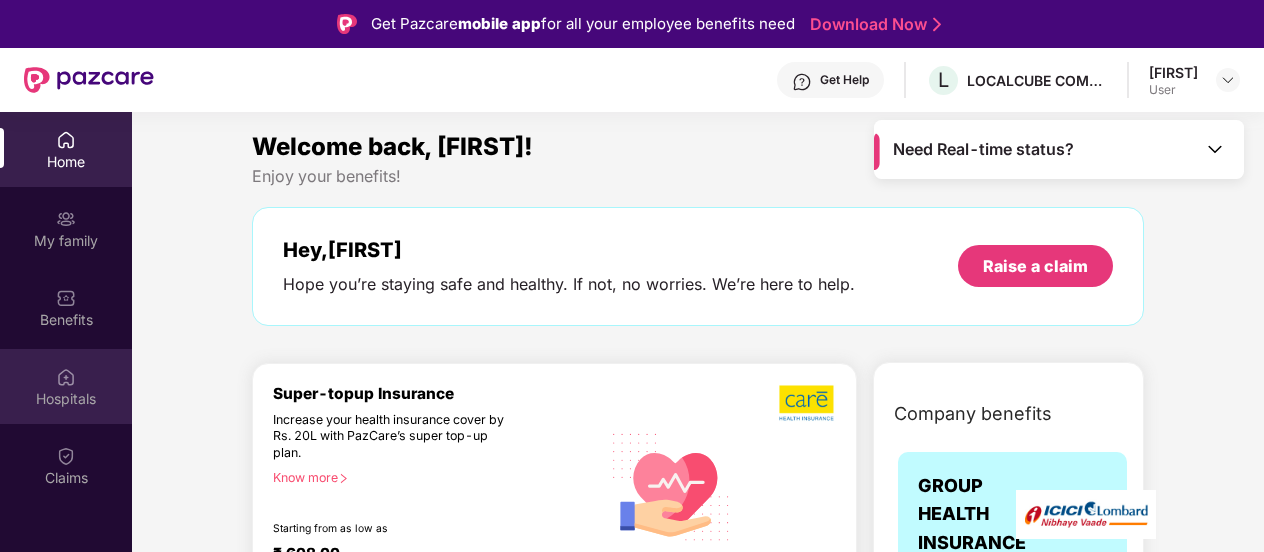 click on "Hospitals" at bounding box center [66, 399] 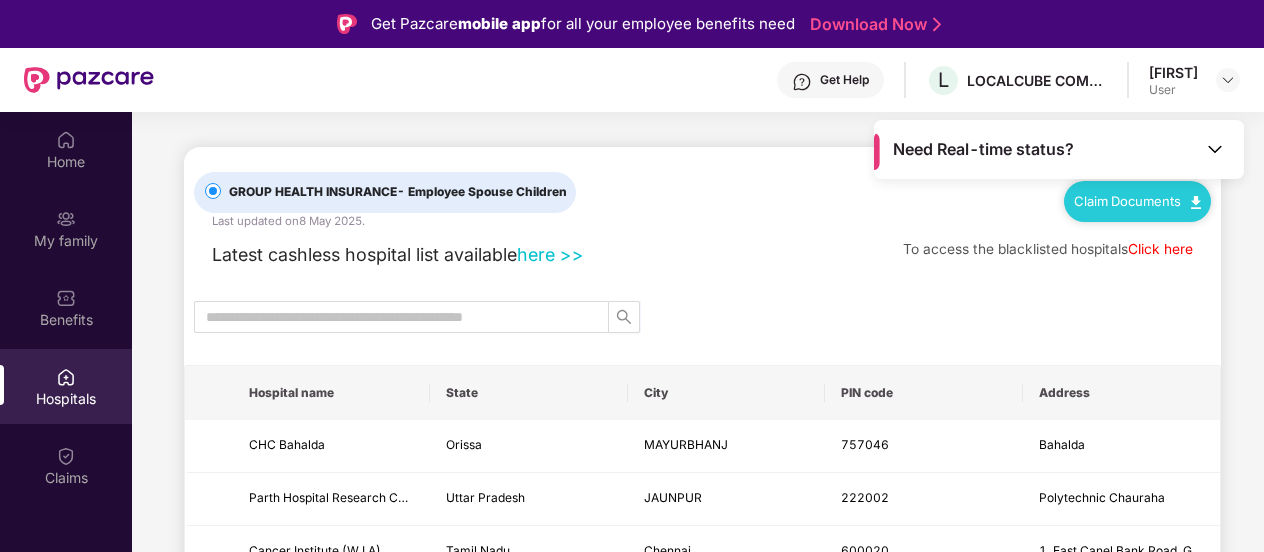 click on "GROUP HEALTH INSURANCE  - Employee Spouse Children Last updated on  [DATE] . Claim Documents" at bounding box center (702, 189) 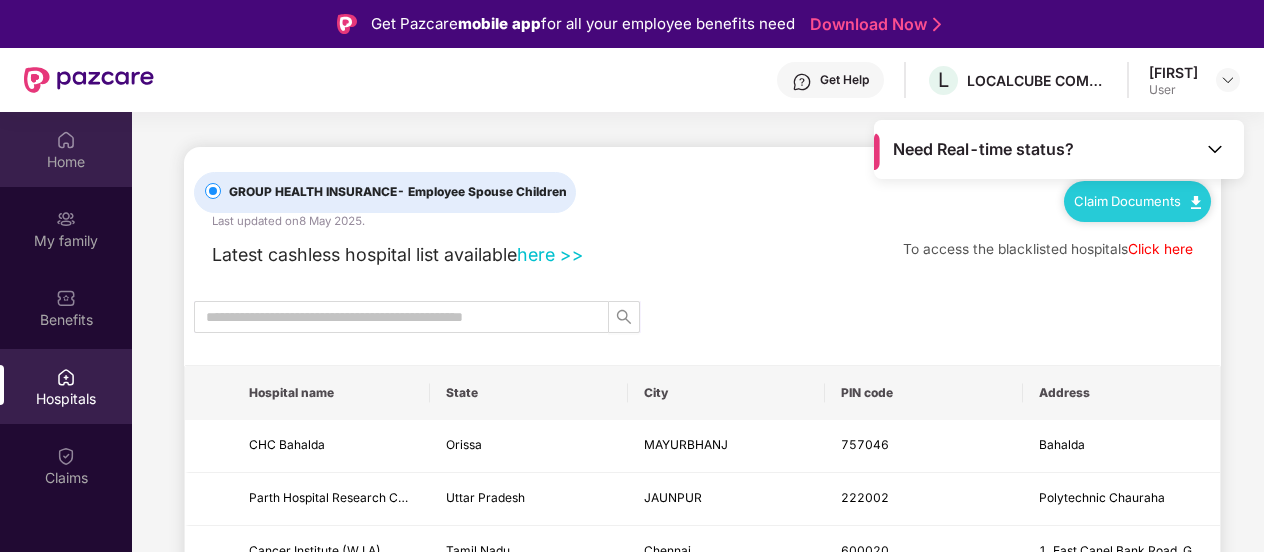 click at bounding box center (66, 140) 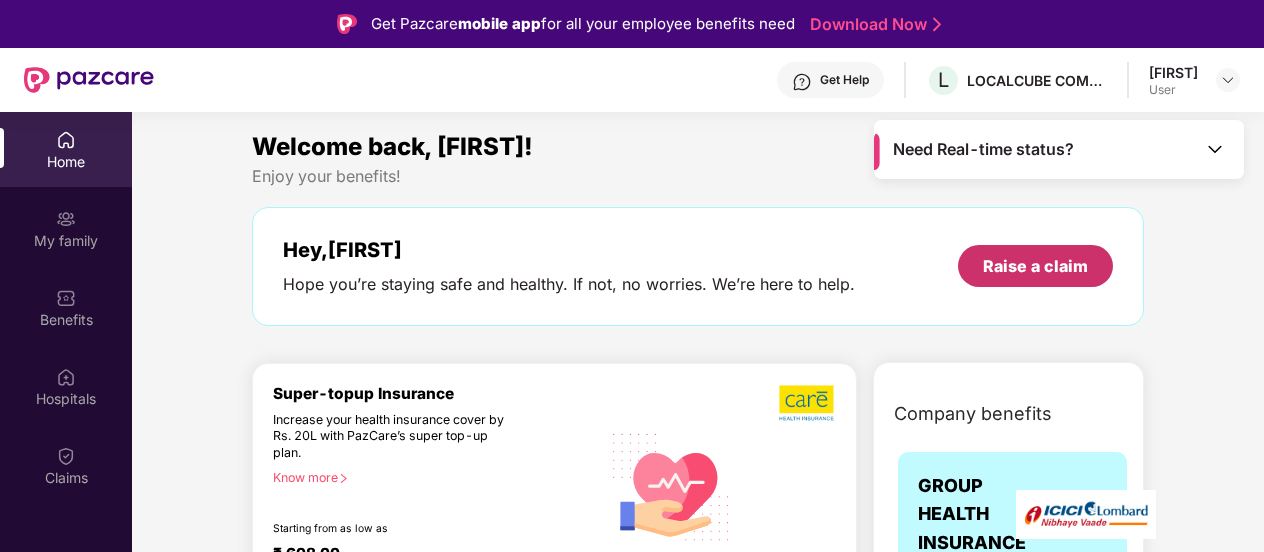 click on "Raise a claim" at bounding box center (1035, 266) 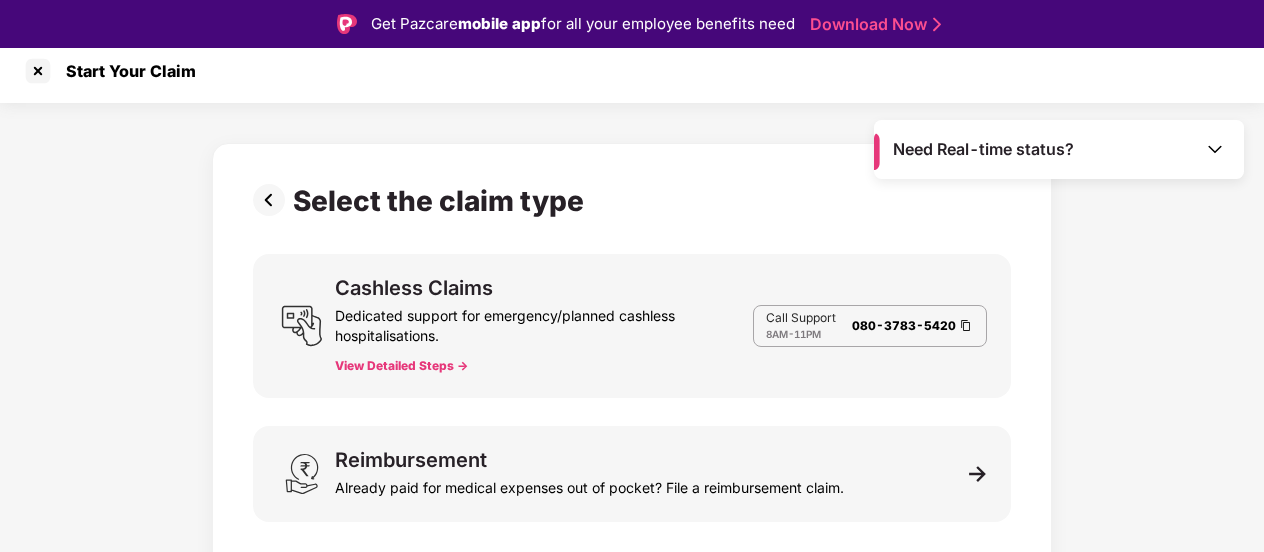 scroll, scrollTop: 8, scrollLeft: 0, axis: vertical 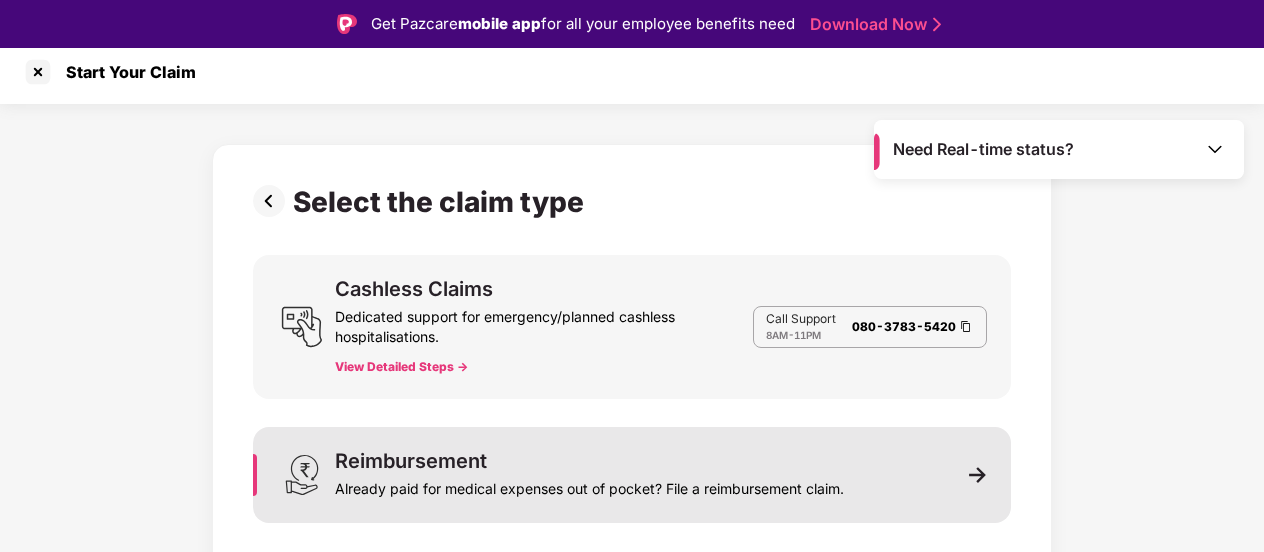 click on "Reimbursement" at bounding box center (411, 461) 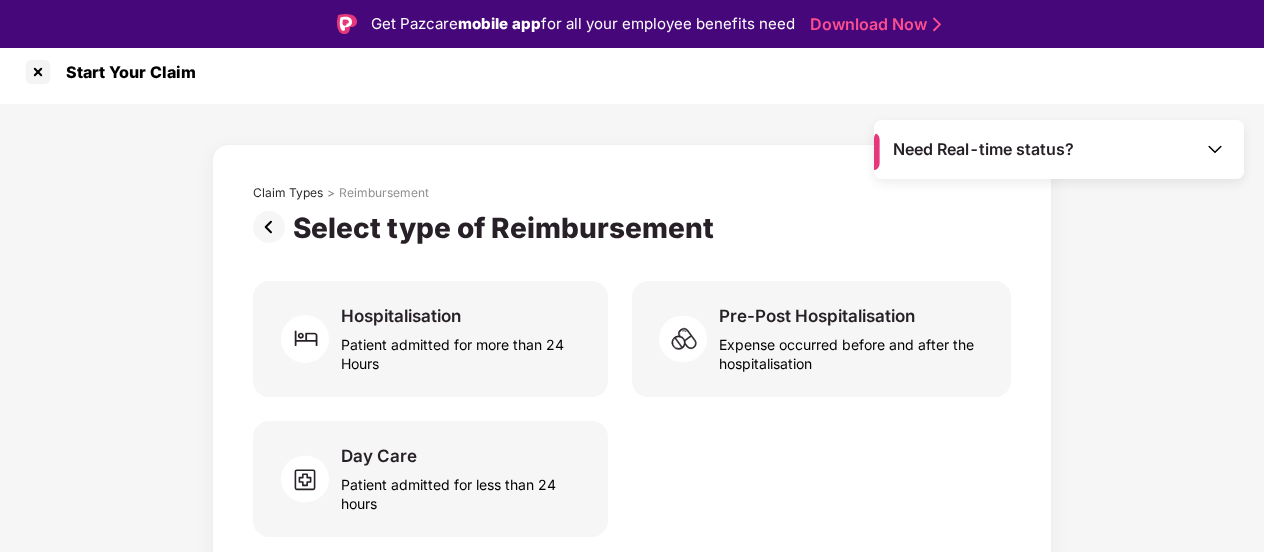 scroll, scrollTop: 19, scrollLeft: 0, axis: vertical 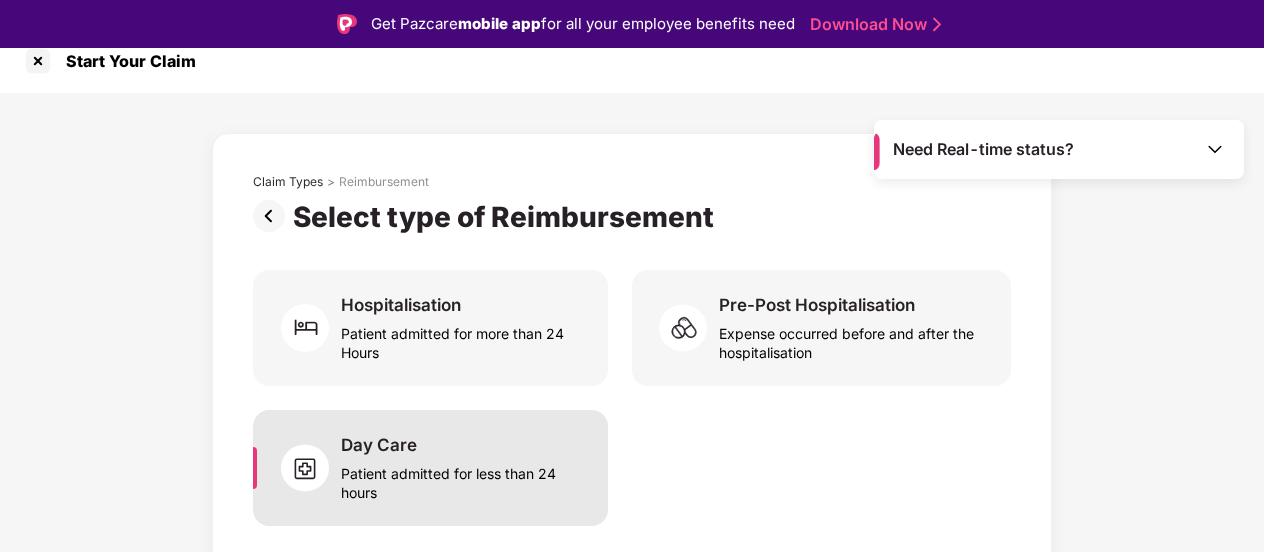 click on "Patient admitted for less than 24 hours" at bounding box center [462, 479] 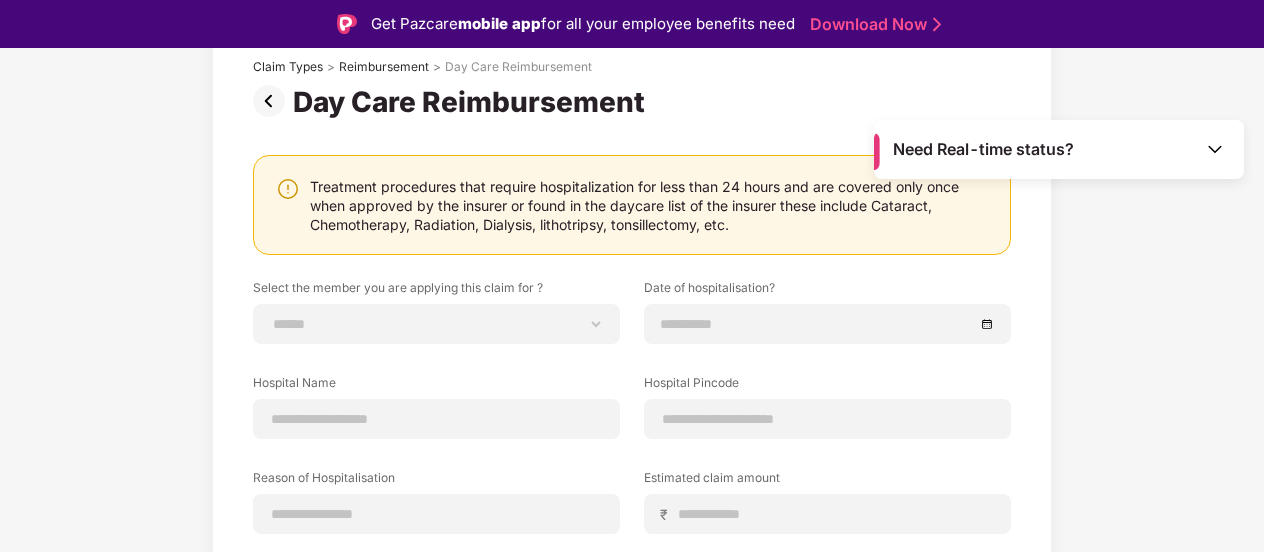 scroll, scrollTop: 133, scrollLeft: 0, axis: vertical 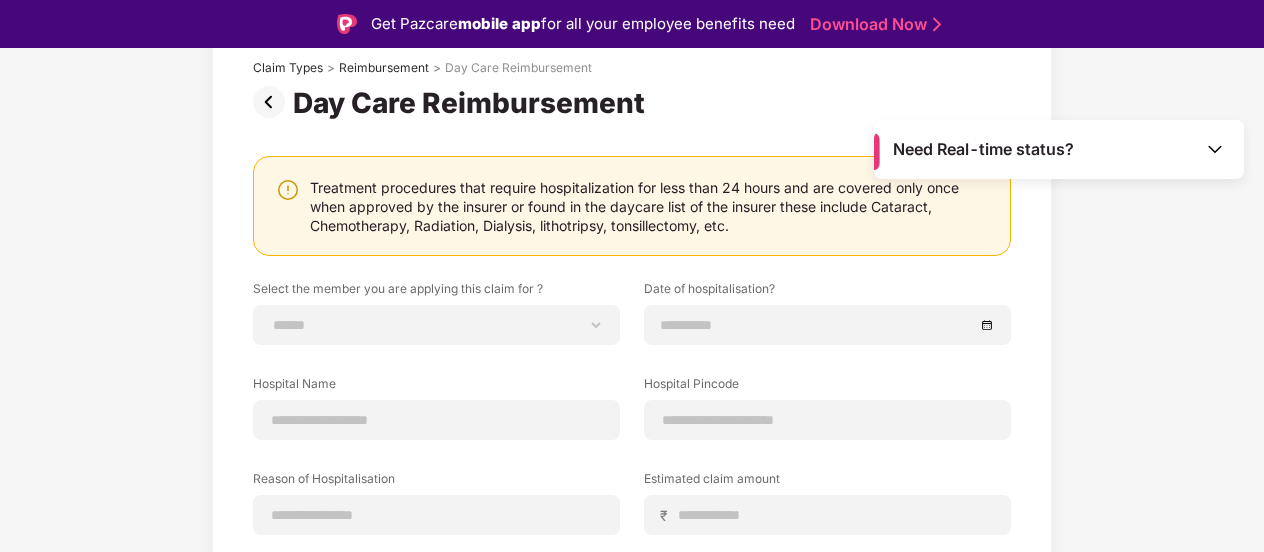 click on "**********" at bounding box center (632, 369) 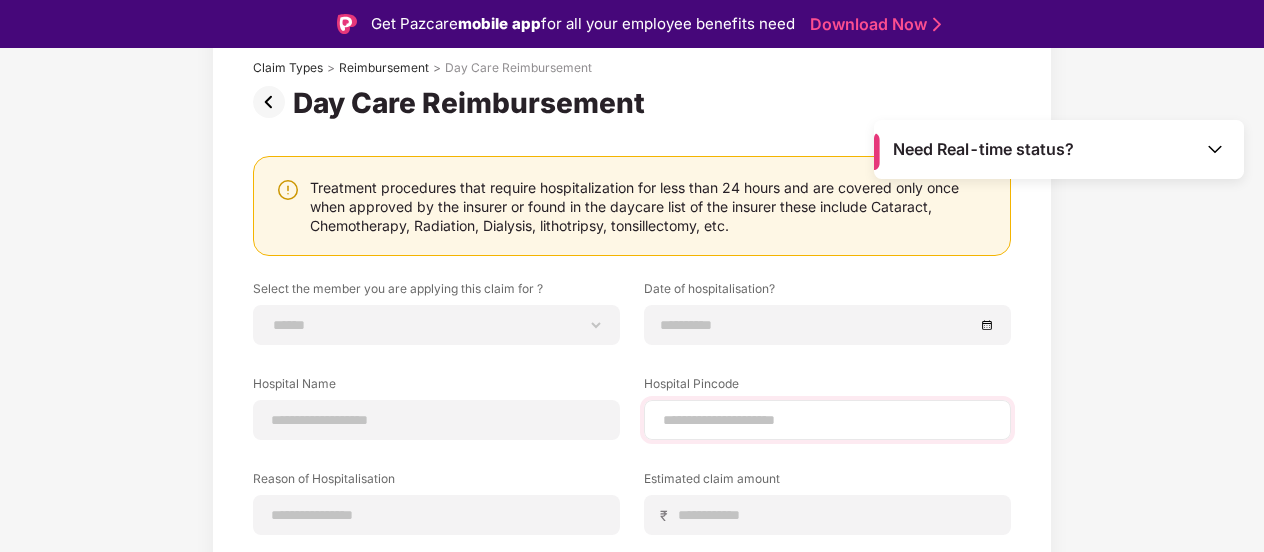 scroll, scrollTop: 292, scrollLeft: 0, axis: vertical 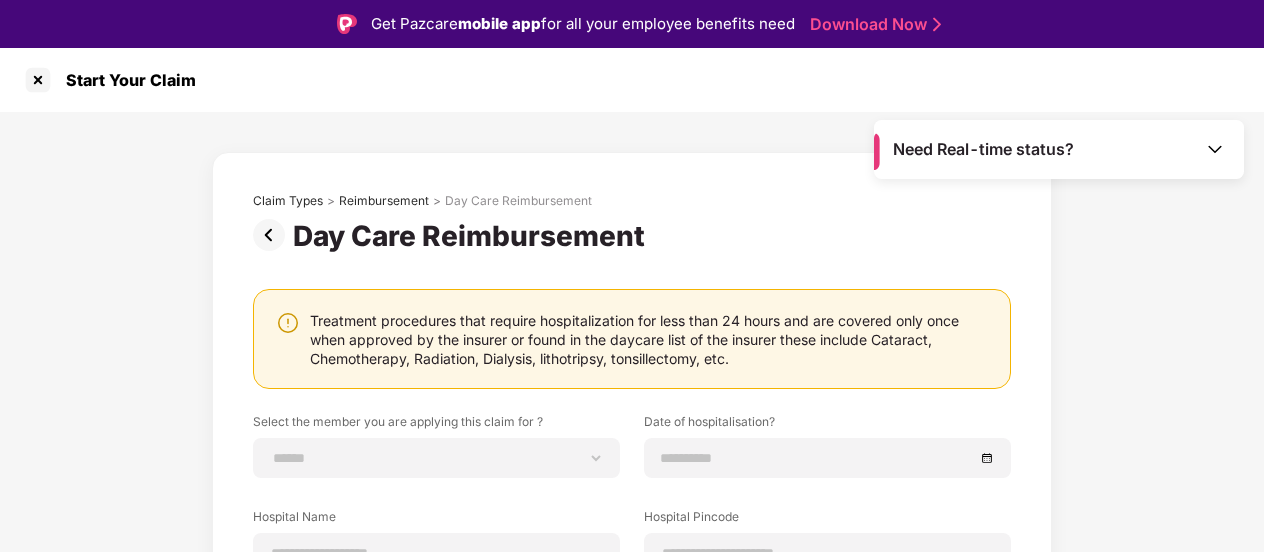 click on "Need Real-time status?" at bounding box center (983, 149) 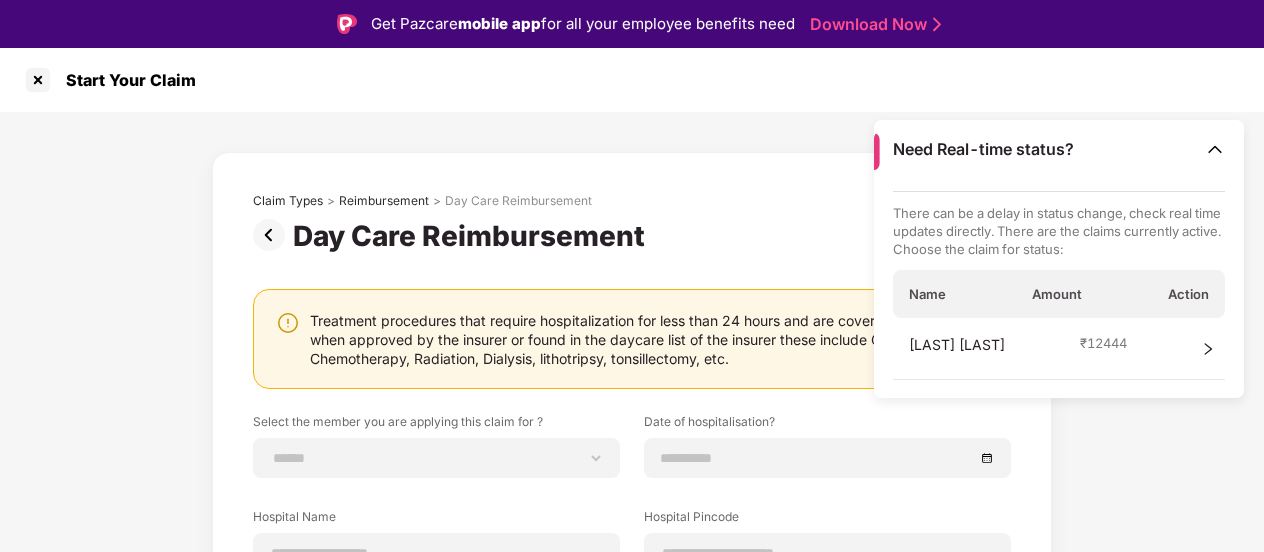 click 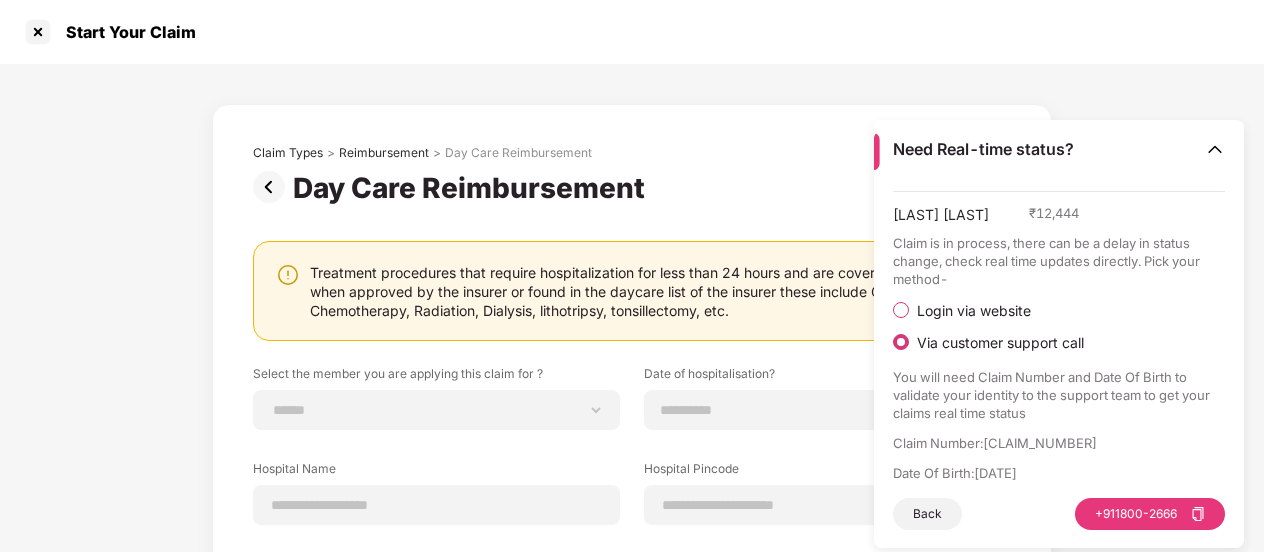 scroll, scrollTop: 0, scrollLeft: 0, axis: both 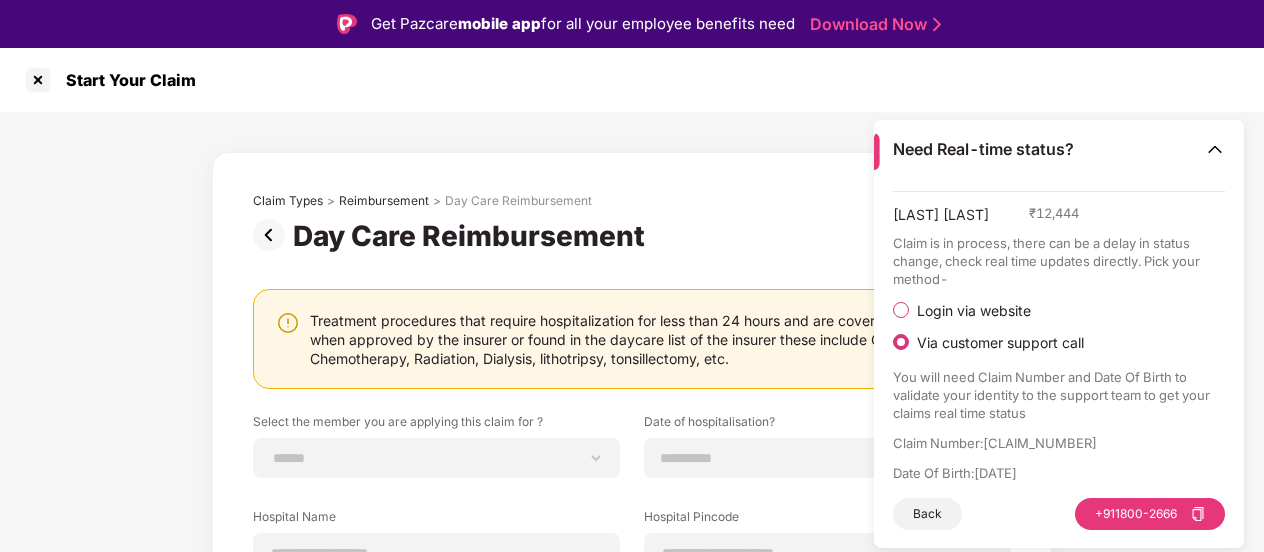 click on "**********" at bounding box center [632, 502] 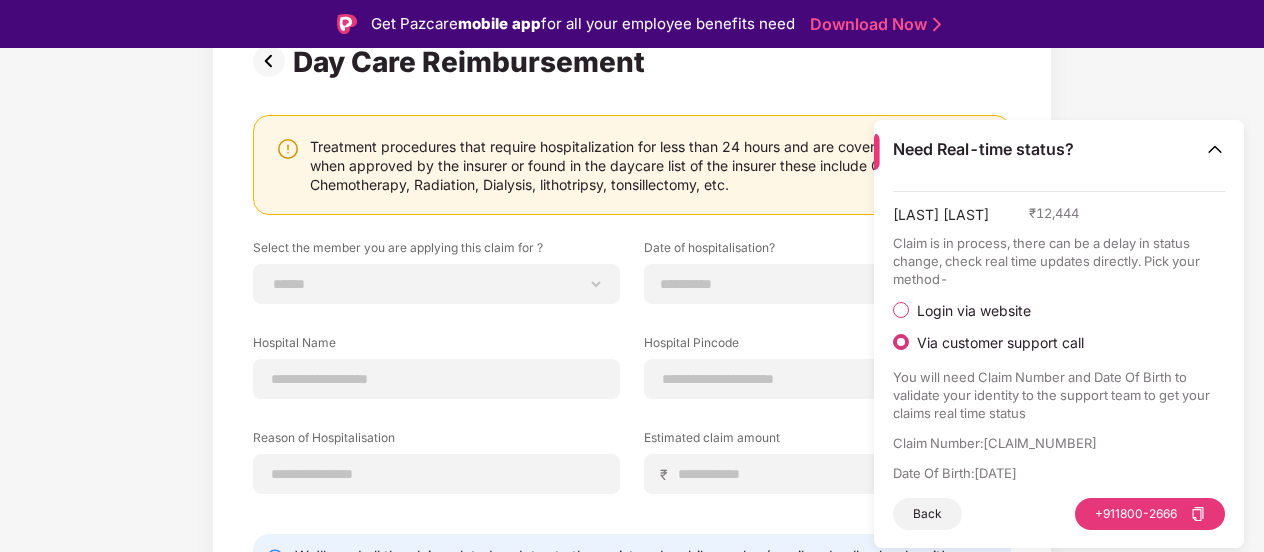 scroll, scrollTop: 172, scrollLeft: 0, axis: vertical 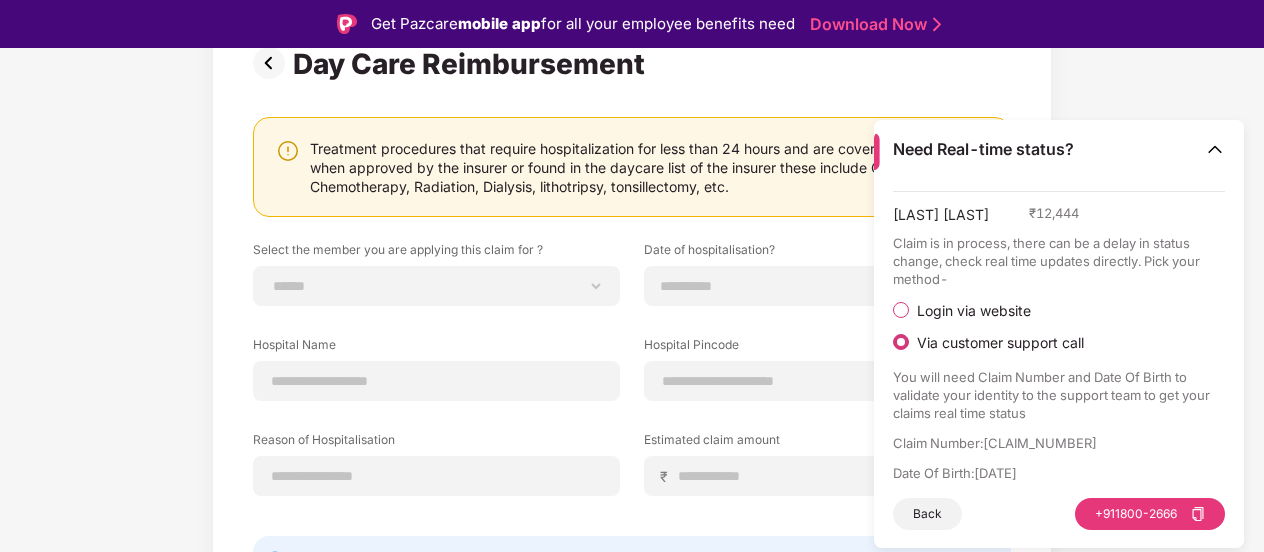 click on "Login via website" at bounding box center [974, 311] 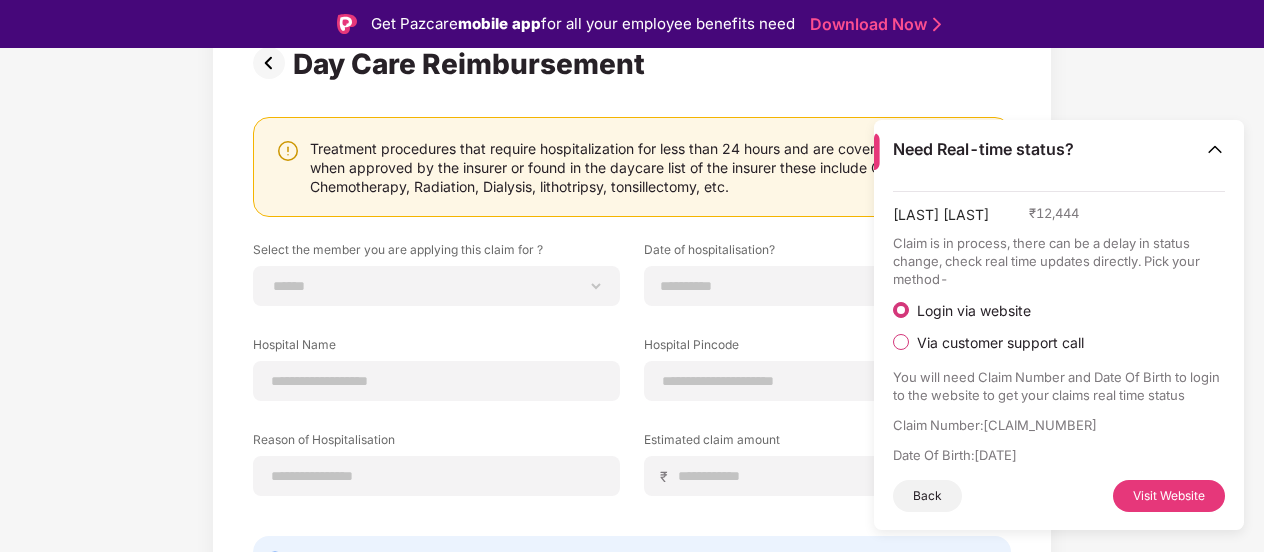 click on "Visit Website" at bounding box center (1169, 496) 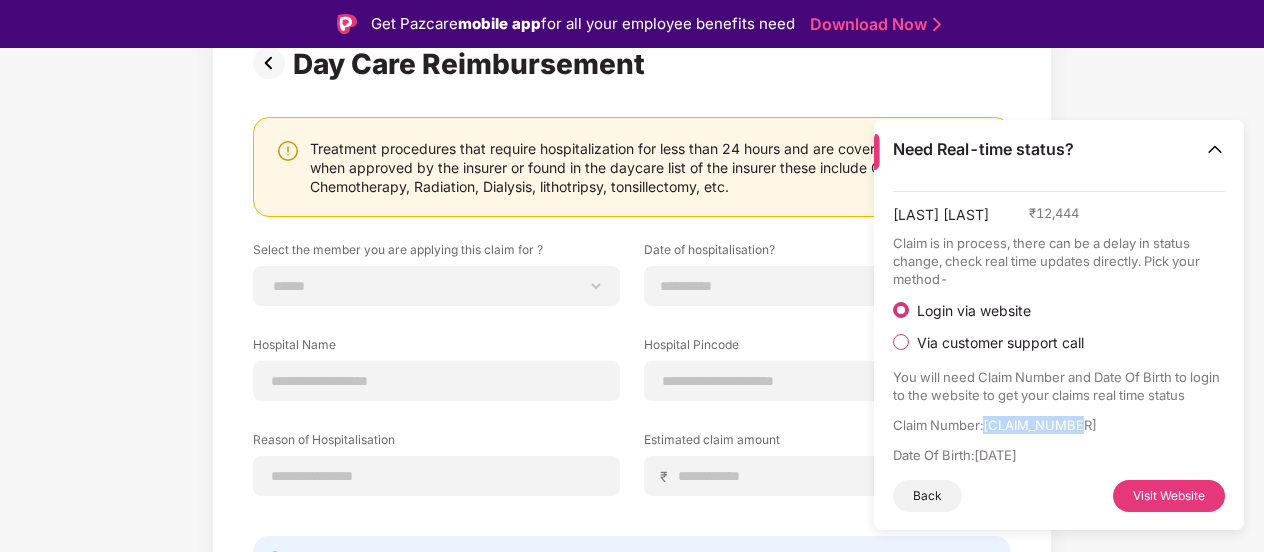 drag, startPoint x: 1097, startPoint y: 425, endPoint x: 990, endPoint y: 417, distance: 107.298645 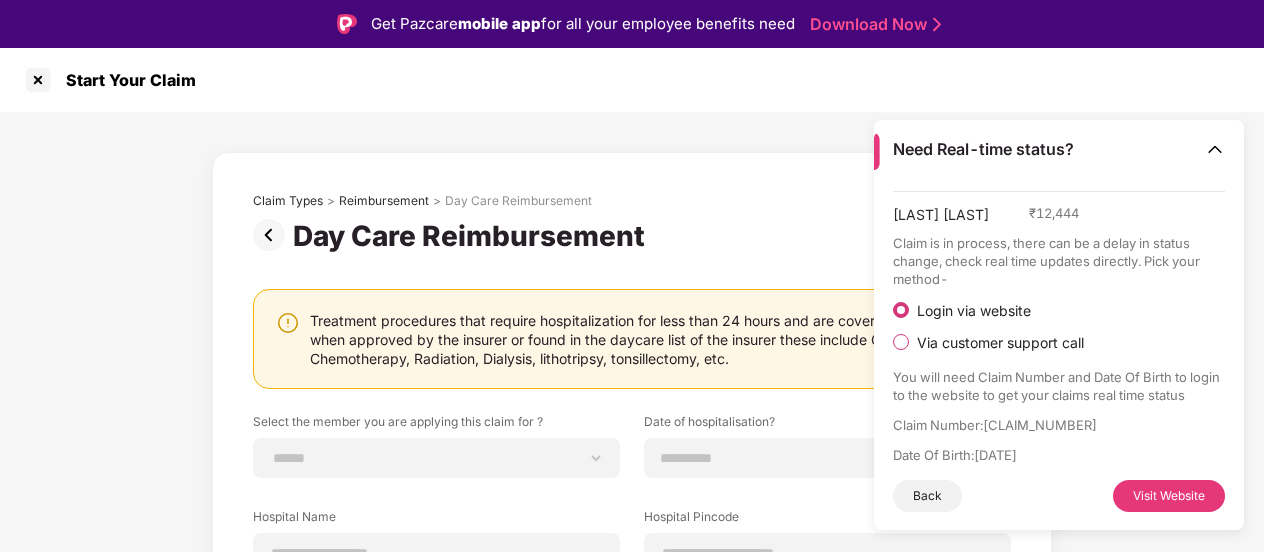 scroll, scrollTop: 0, scrollLeft: 0, axis: both 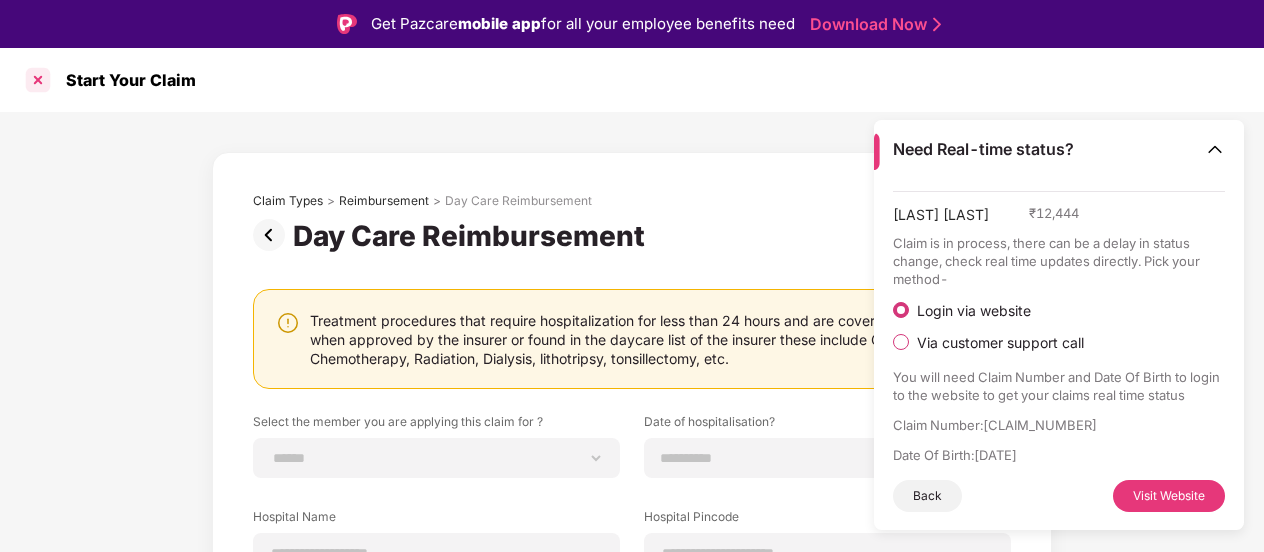 click at bounding box center (38, 80) 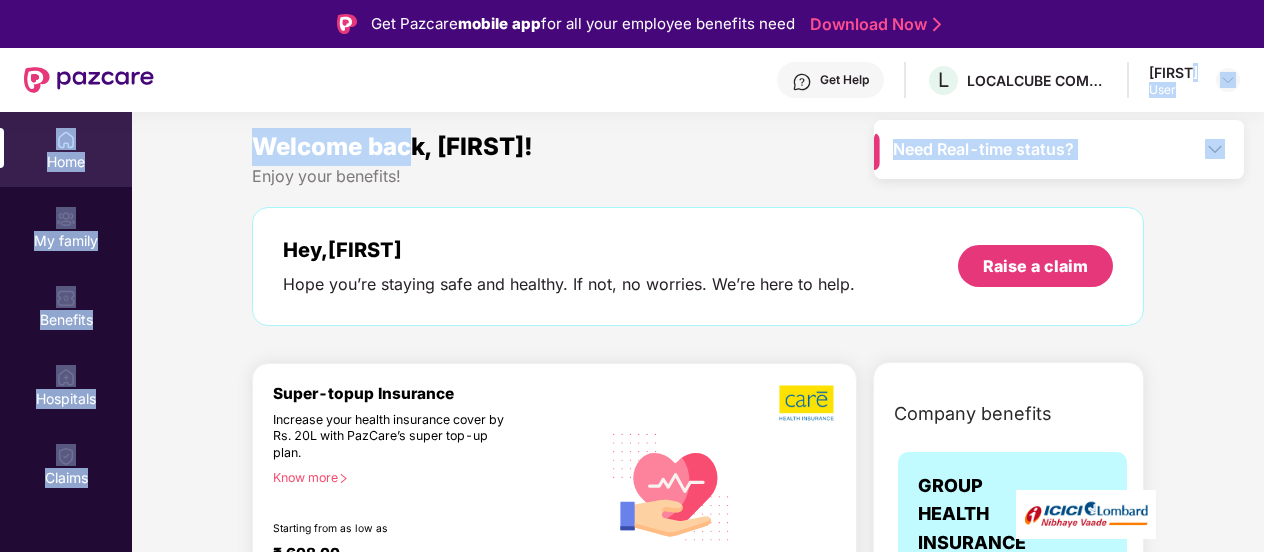 drag, startPoint x: 1143, startPoint y: 76, endPoint x: 413, endPoint y: 159, distance: 734.70337 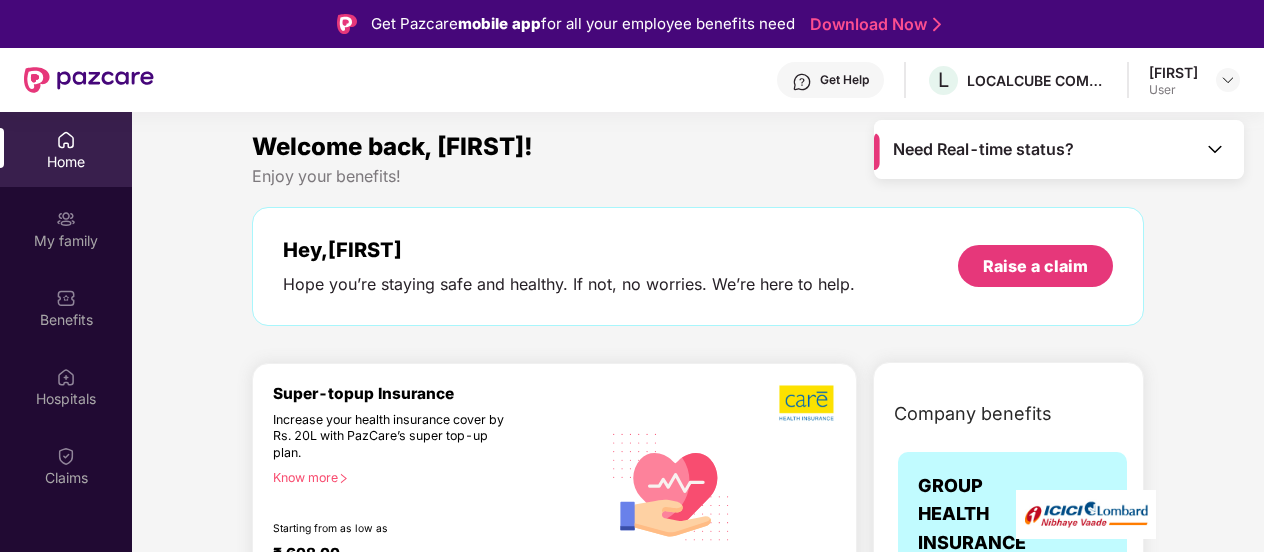 click on "Welcome back, [FIRST]! Enjoy your benefits! Hey,  [FIRST] Hope you’re staying safe and healthy. If not, no worries. We’re here to help. Raise a claim Super-topup Insurance Increase your health insurance cover by Rs. 20L with PazCare’s super top-up plan. Know more  Starting from as low as ₹ 608.00 Buy Now Upto 45% off  on Fitpass pro annual membership plan Unlimited access to 8,100 gyms and fitness studios across India Free Noise smartwatch  worth ₹5,999 to track your fitness progress Personalized diet plans from expert nutritionists             Frequently Asked Questions!        Buy Now Upto 30% off  on Cult Elite annual membership across India Unlimited access to all group classes at cult centers & ELITE/PRO GYMS in your city. 10% discount on Cult Store.  Registered mobile number should not have active memberships. Buy Now Doctor Consultation for your family Audio/Video consultation across multiple specialities Cover entire family (upto 5 members) Contact experts 24 X 7 Vaccination," at bounding box center (698, 2563) 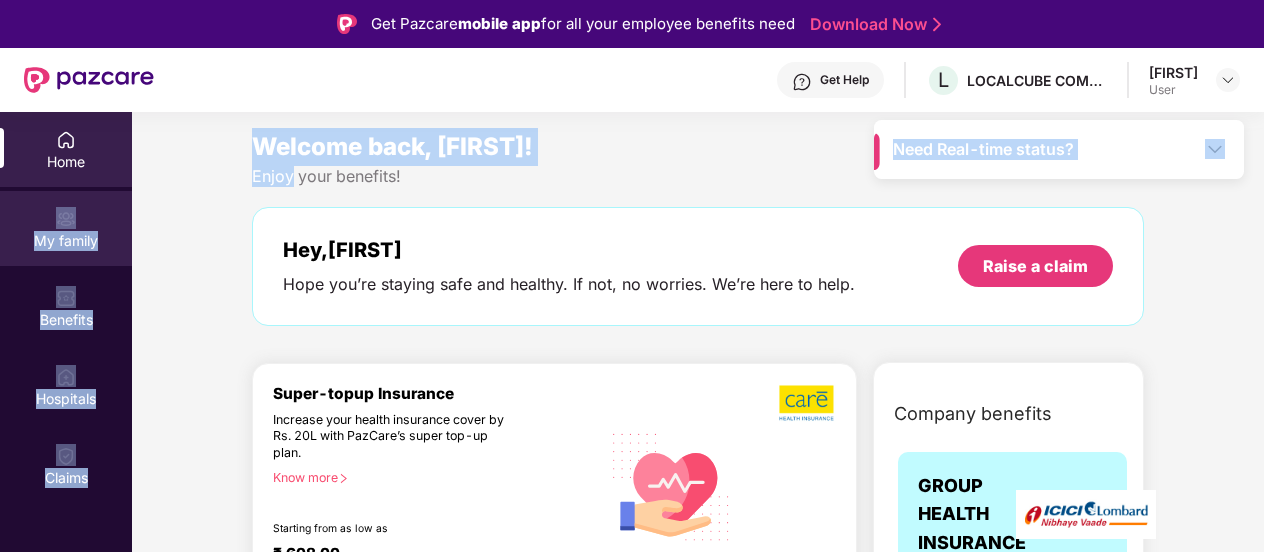 drag, startPoint x: 148, startPoint y: 173, endPoint x: 60, endPoint y: 225, distance: 102.21546 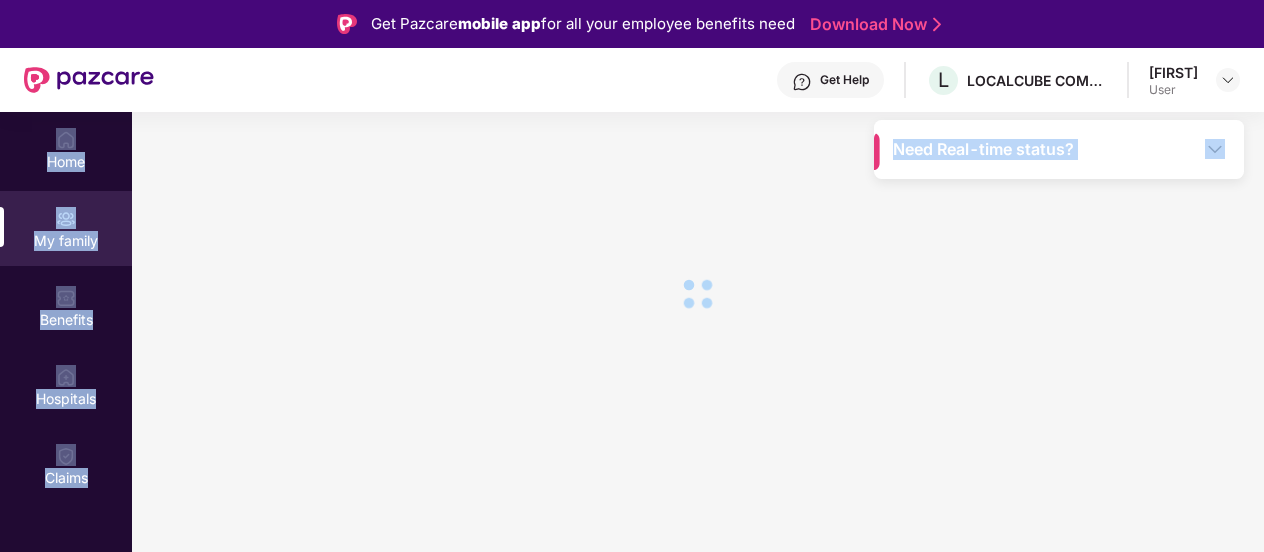 click at bounding box center [66, 219] 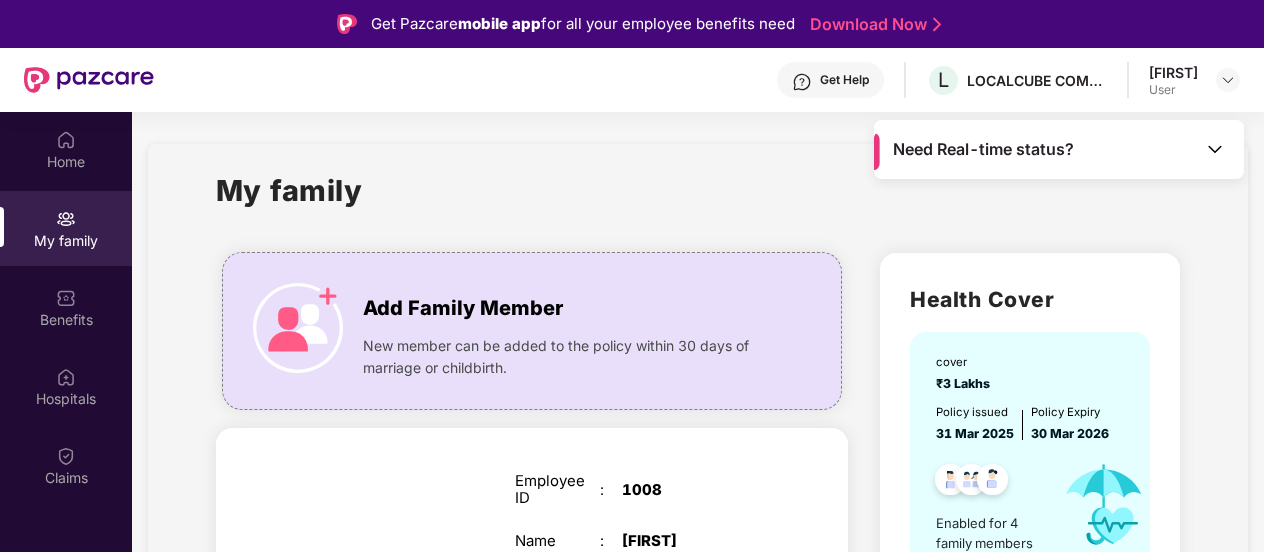 click on "My family" at bounding box center (289, 202) 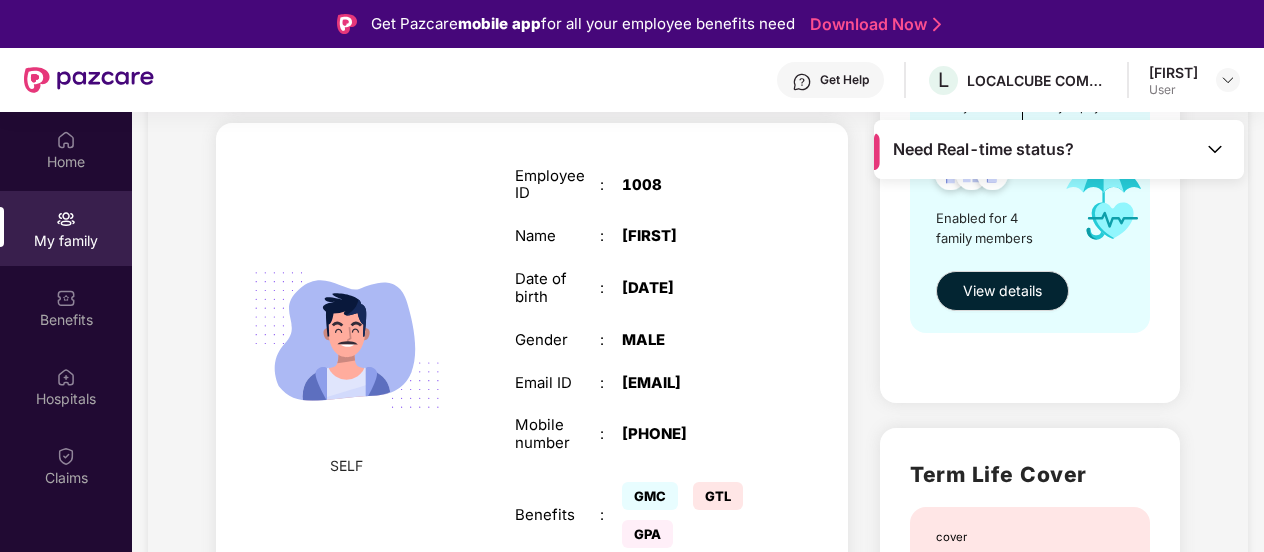 scroll, scrollTop: 292, scrollLeft: 0, axis: vertical 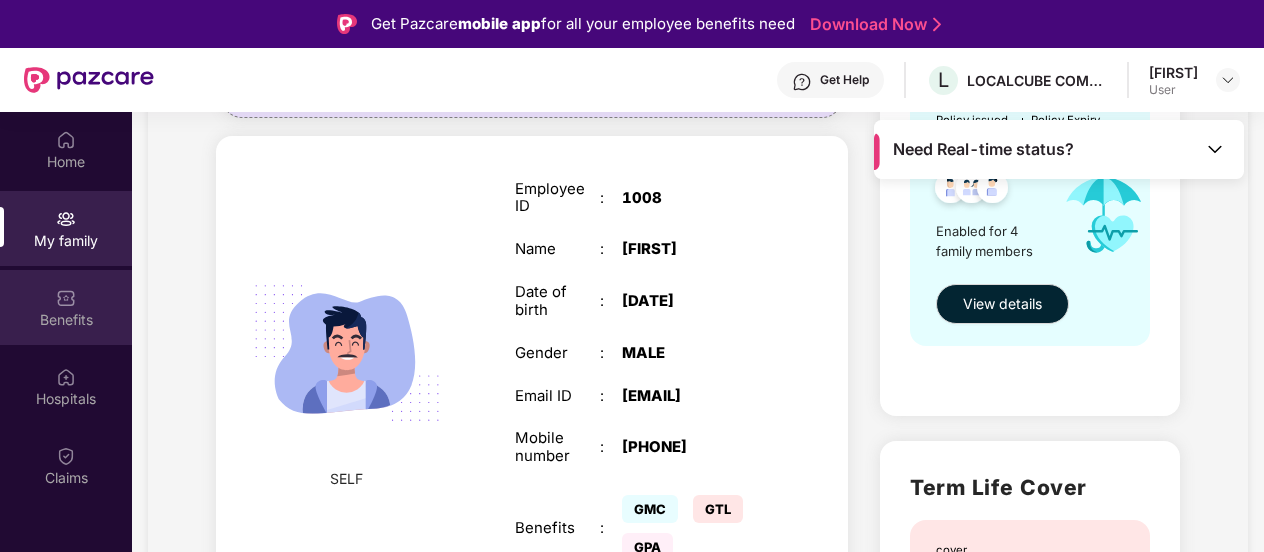 click on "Benefits" at bounding box center [66, 307] 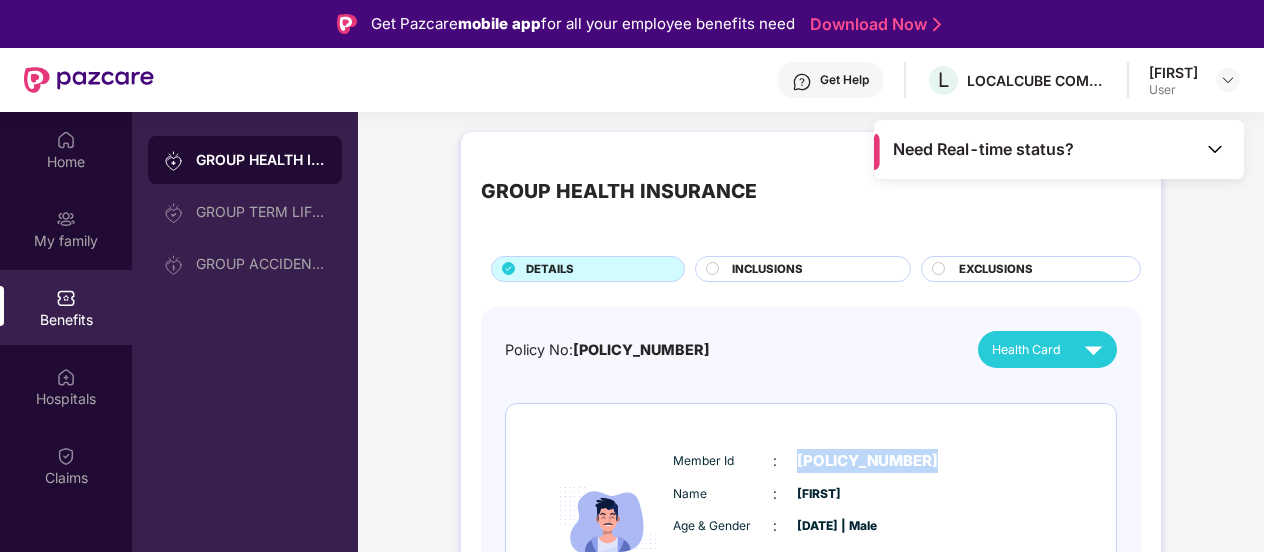 drag, startPoint x: 938, startPoint y: 459, endPoint x: 795, endPoint y: 467, distance: 143.2236 